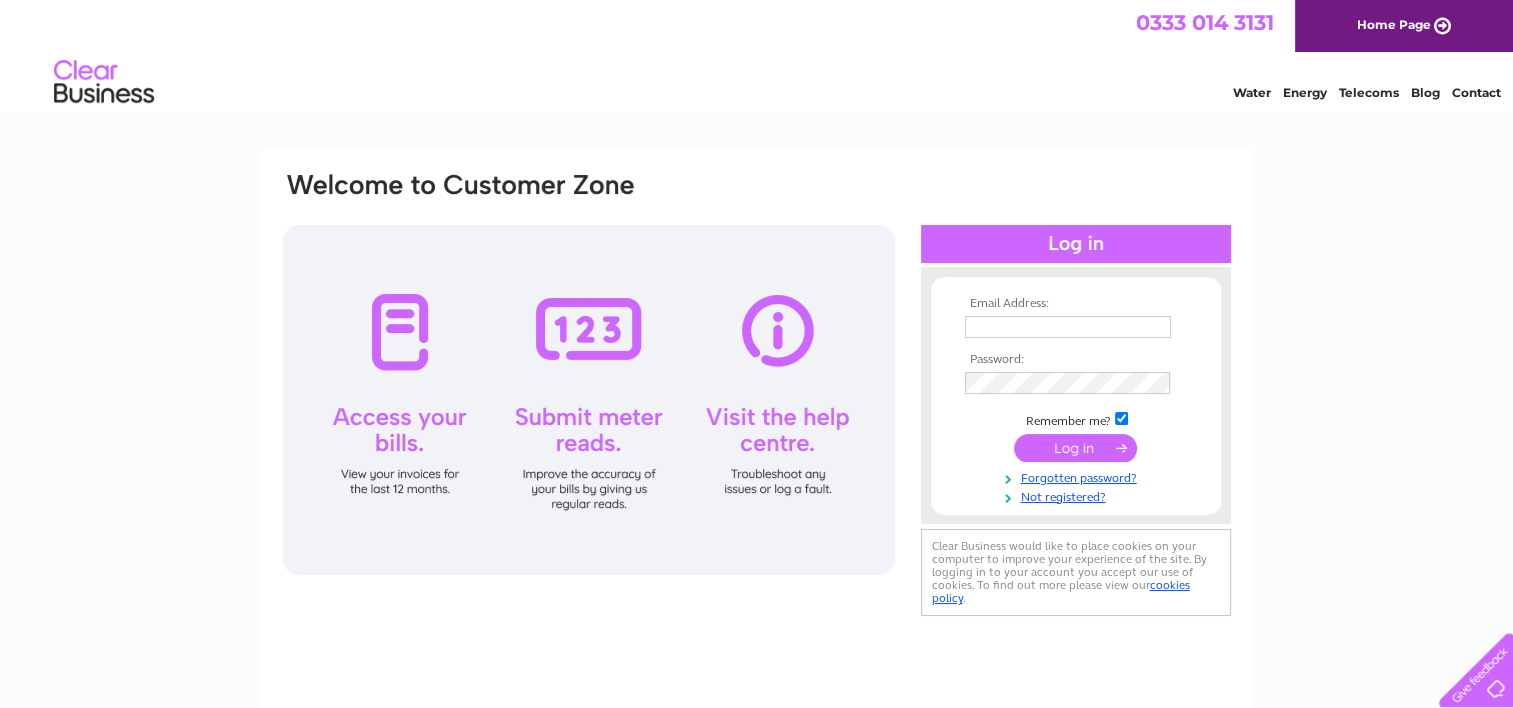scroll, scrollTop: 0, scrollLeft: 0, axis: both 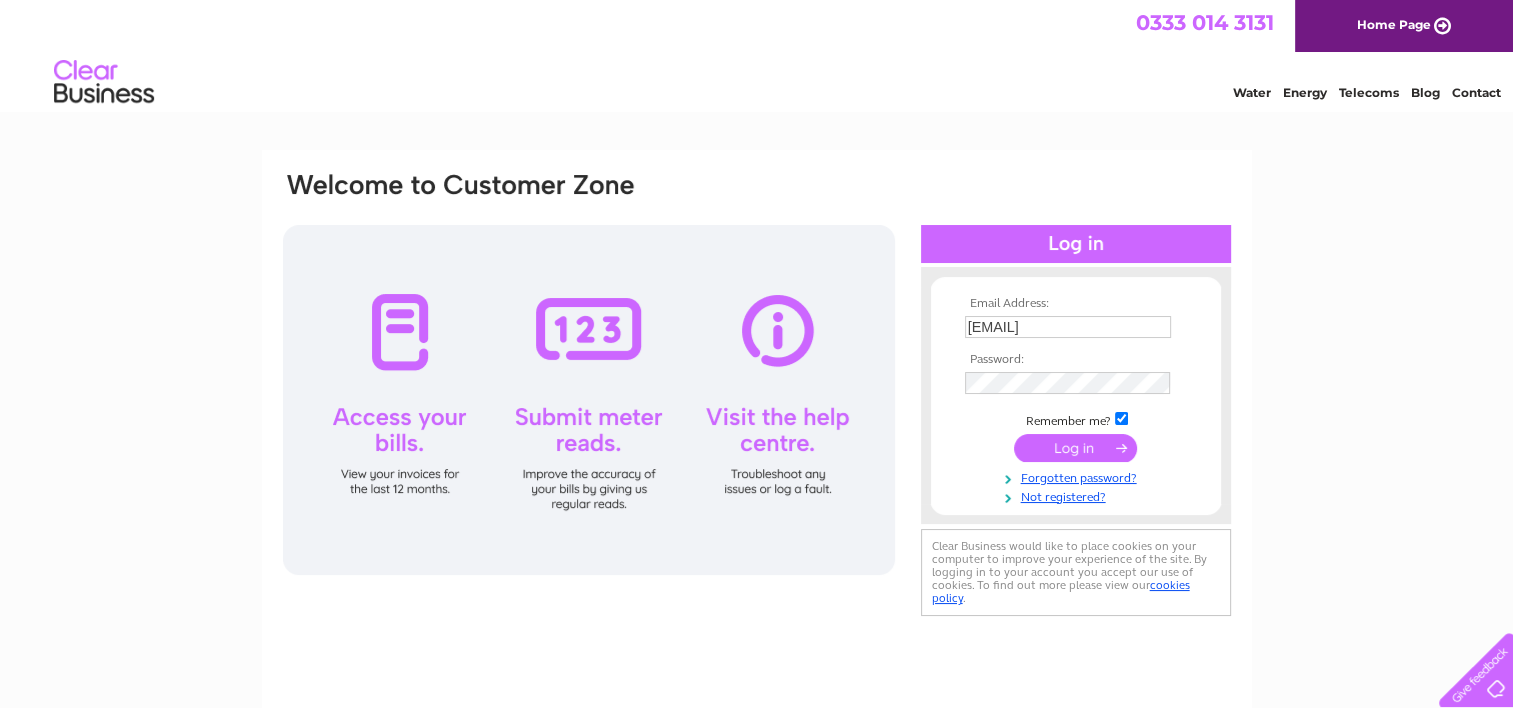 click at bounding box center [1075, 448] 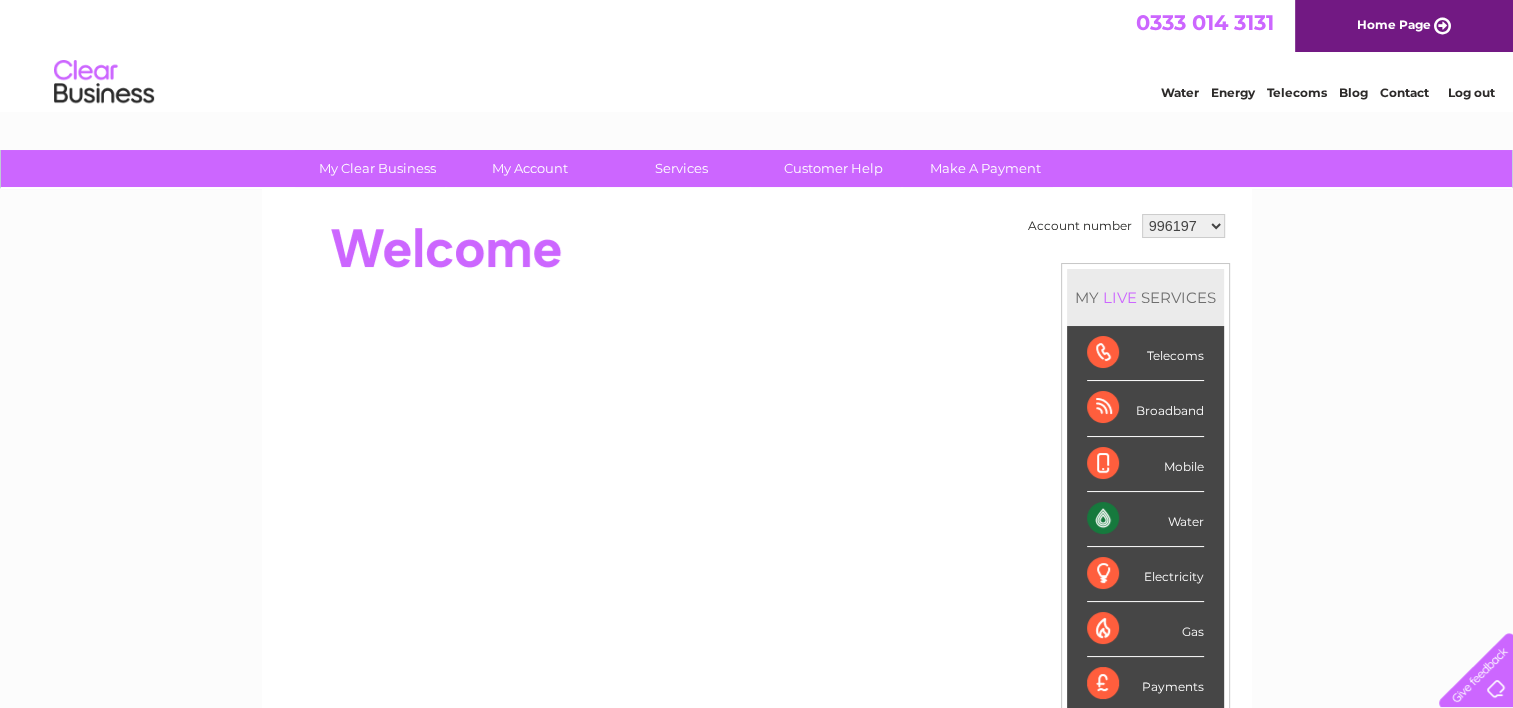 scroll, scrollTop: 0, scrollLeft: 0, axis: both 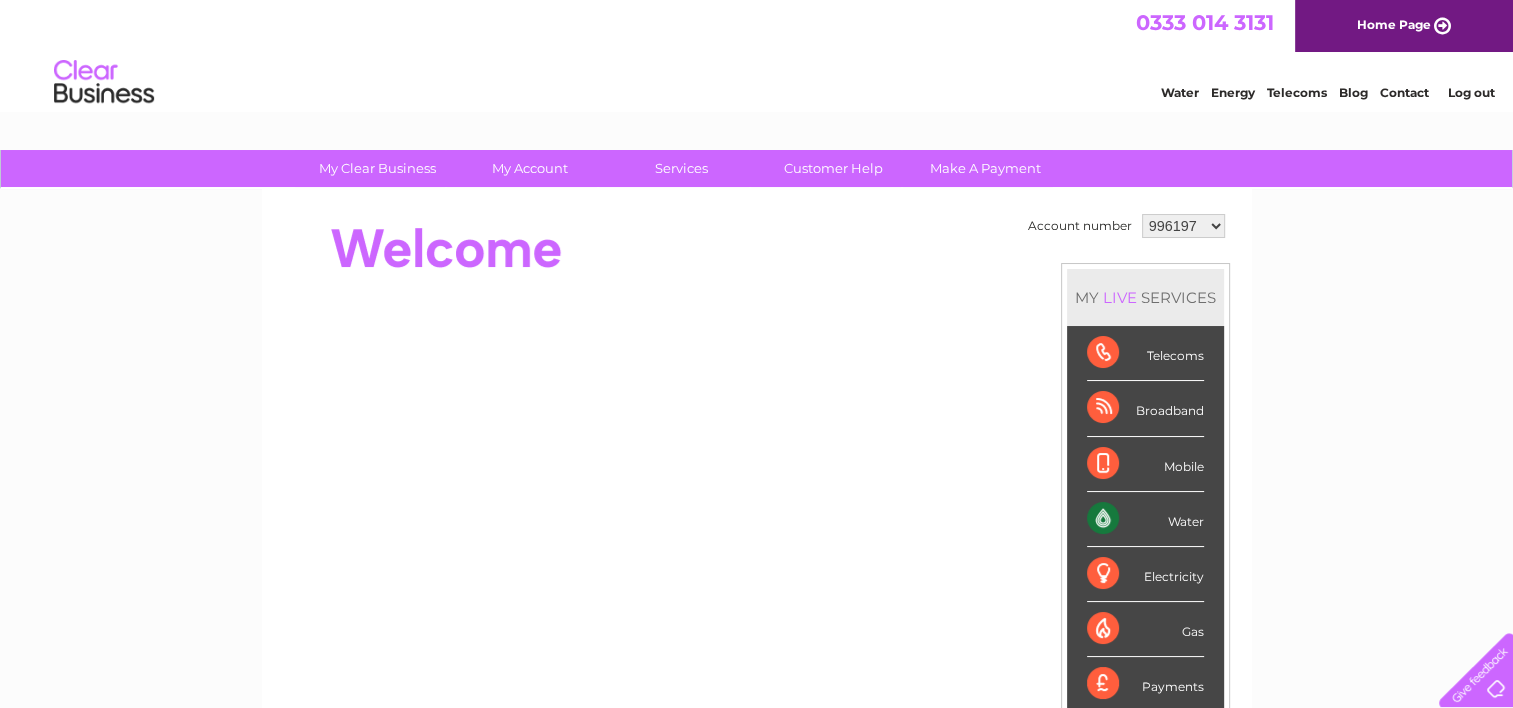 click on "Mobile" at bounding box center (1145, 464) 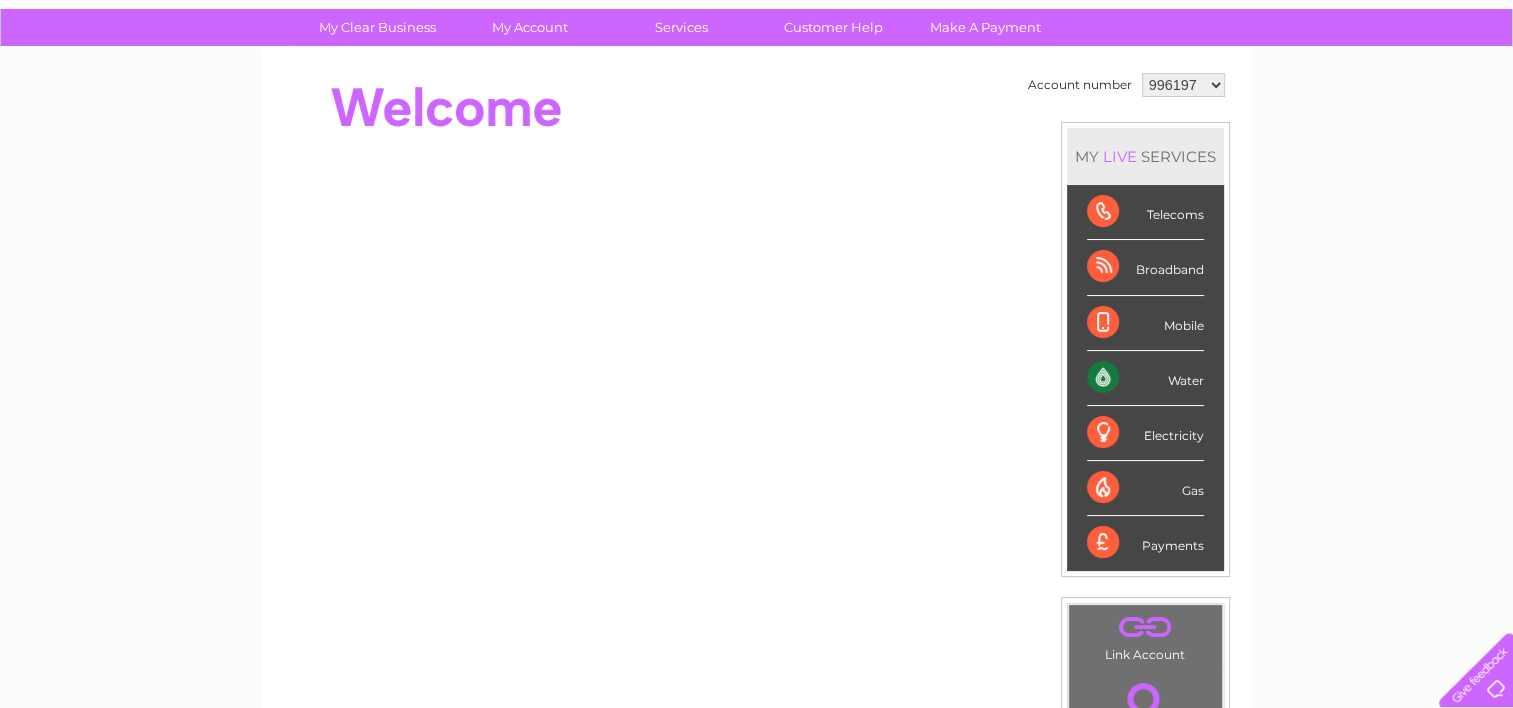scroll, scrollTop: 144, scrollLeft: 0, axis: vertical 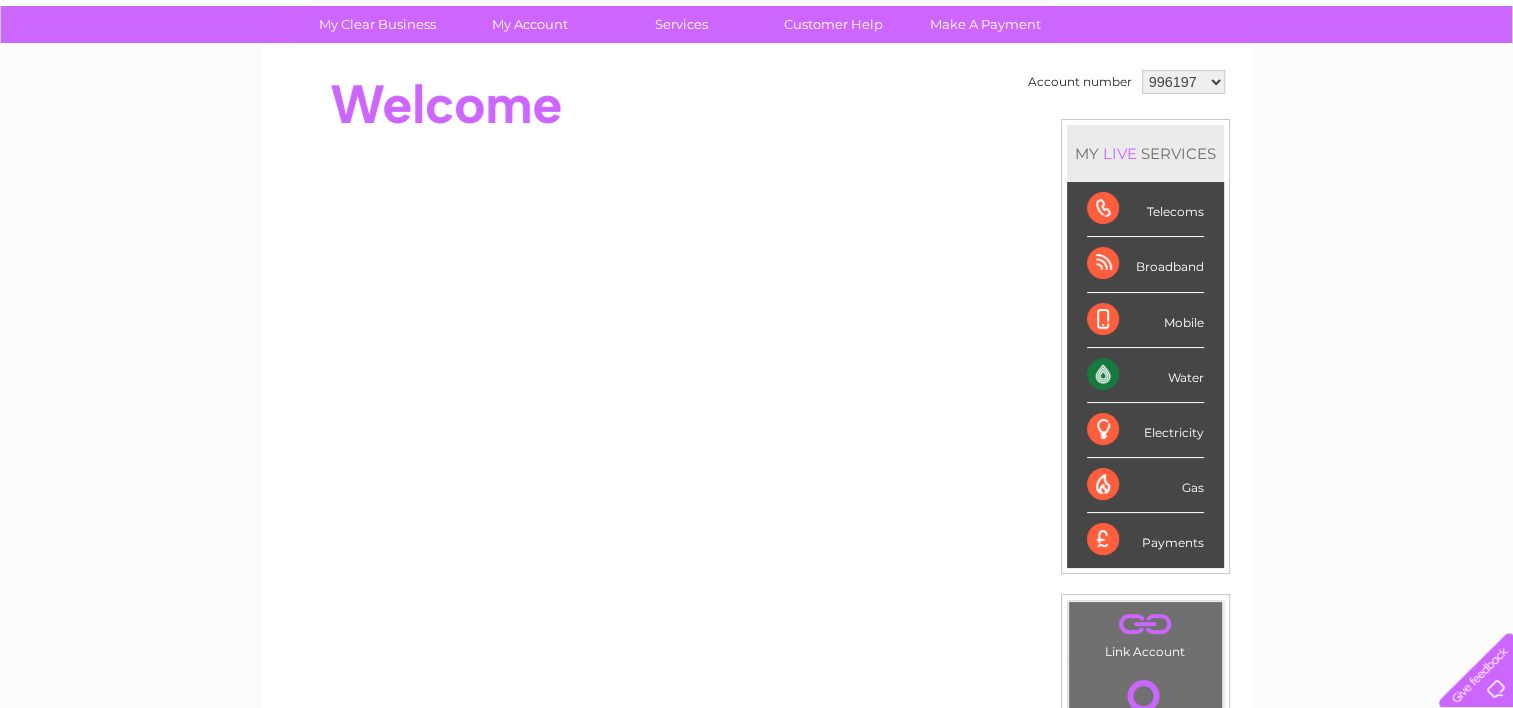 click on "996197
1001048
1094526" at bounding box center (1183, 82) 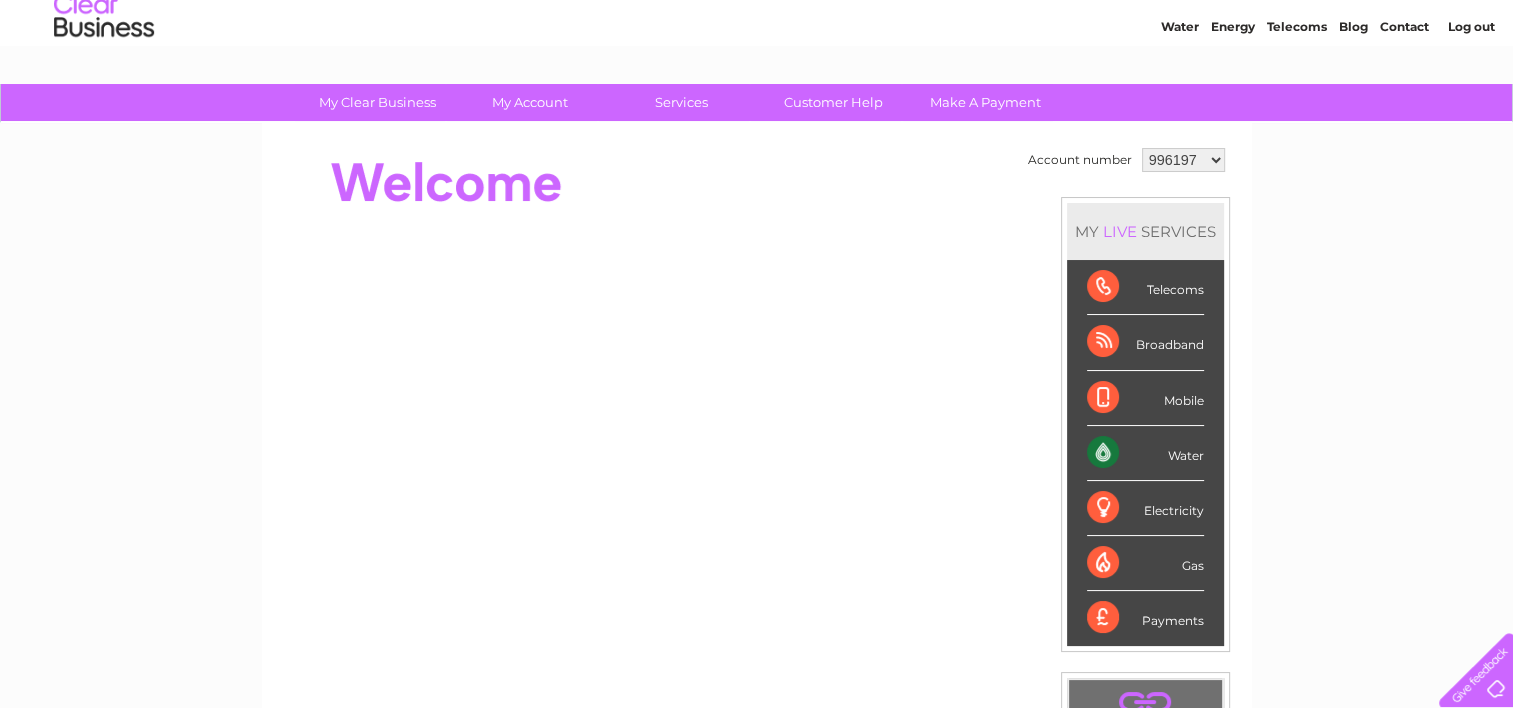 scroll, scrollTop: 0, scrollLeft: 0, axis: both 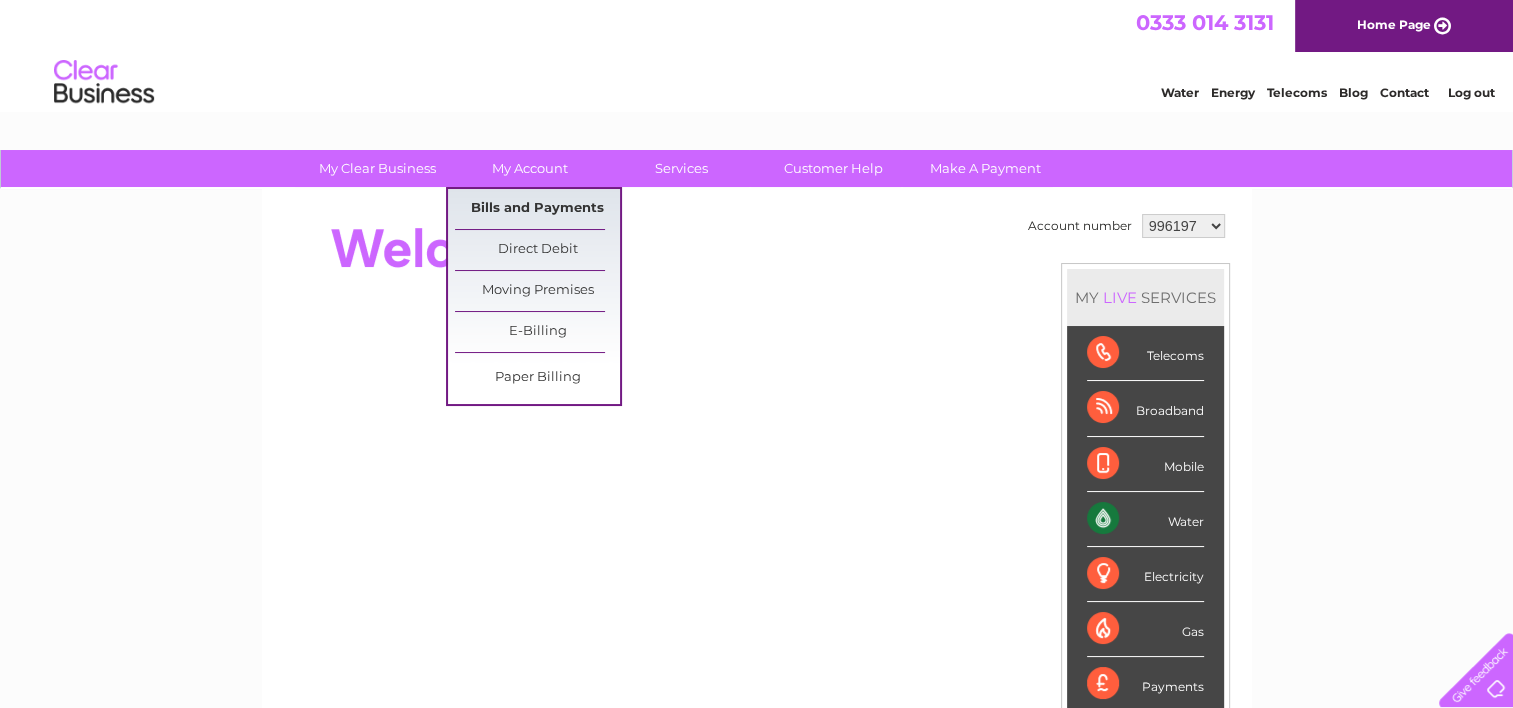 click on "Bills and Payments" at bounding box center (537, 209) 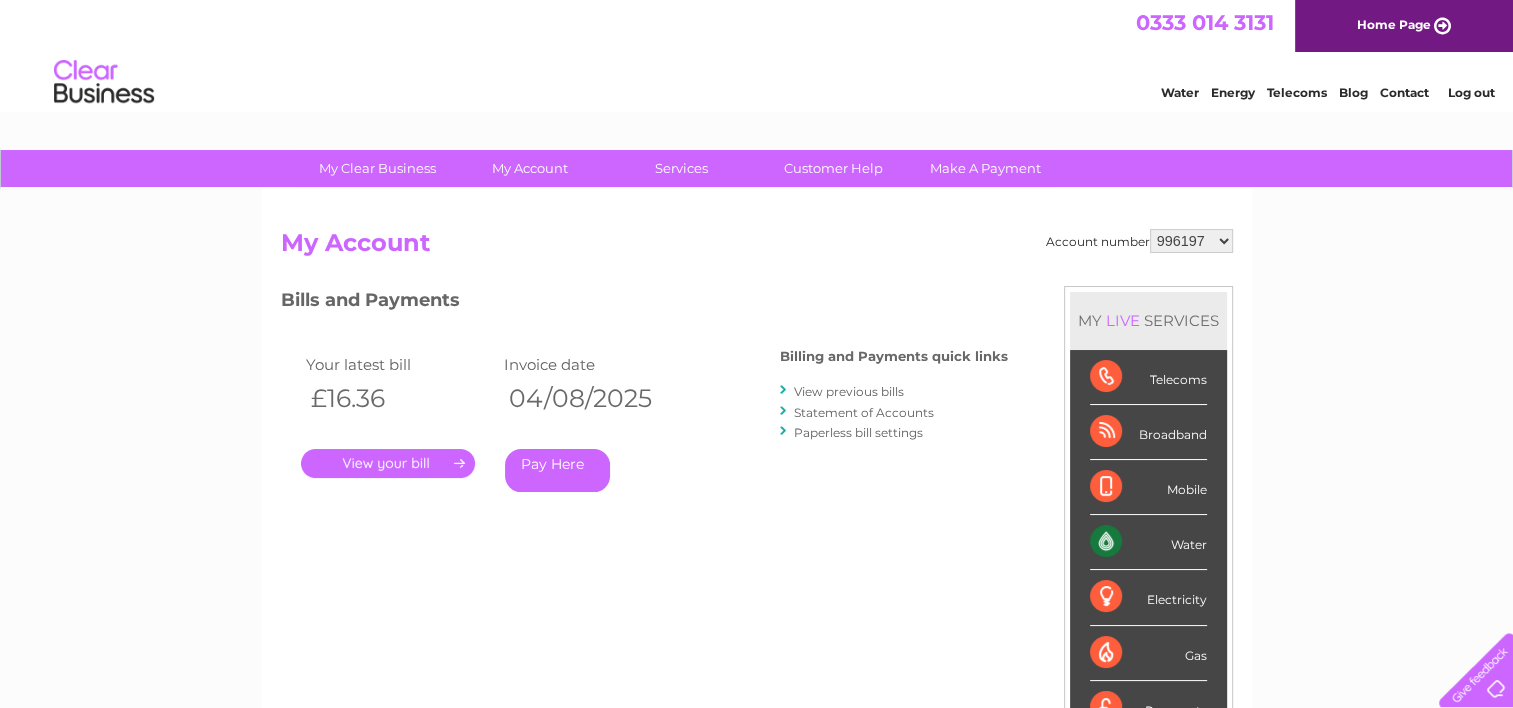 scroll, scrollTop: 0, scrollLeft: 0, axis: both 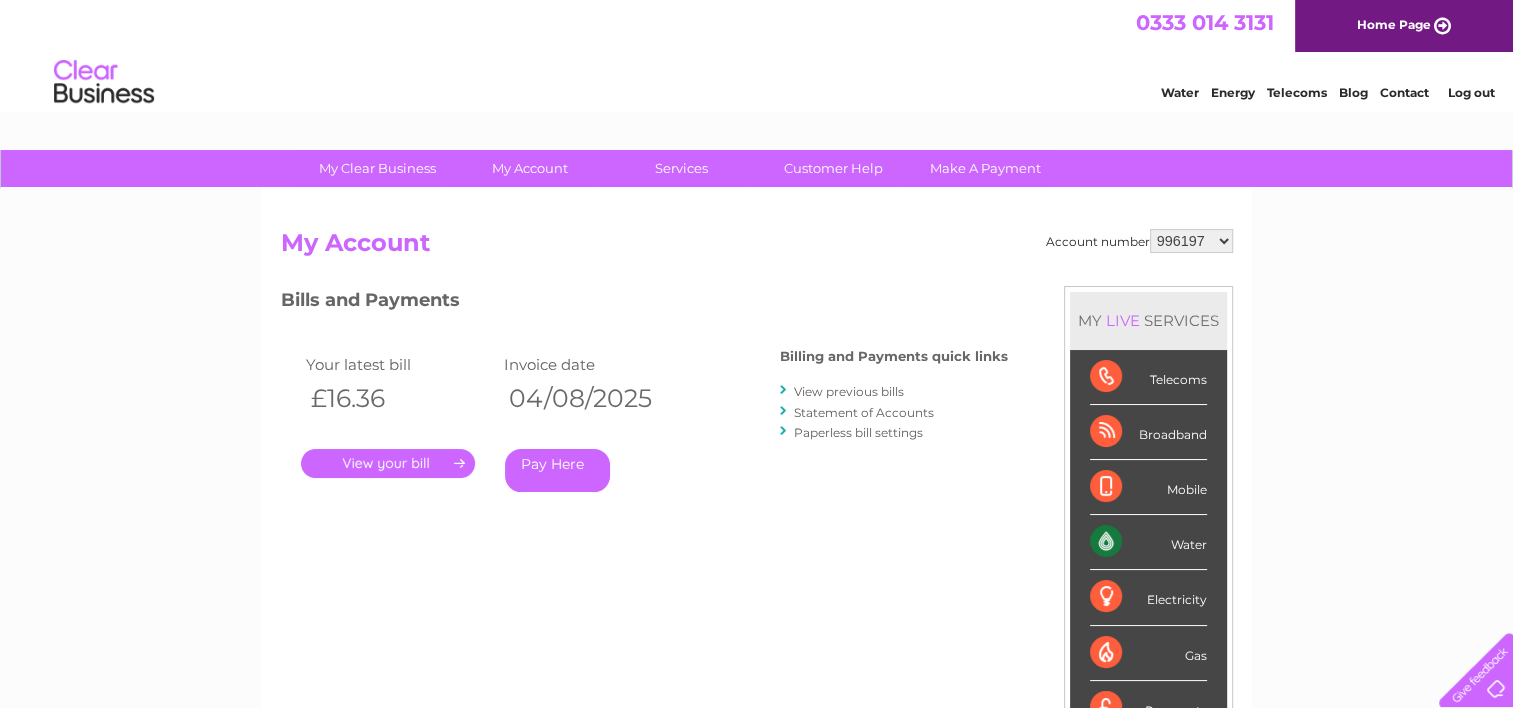 click on "Account number    [NUMBER]
[NUMBER]
[NUMBER]
My Account
MY LIVE SERVICES
Telecoms
Broadband
Mobile
Water
Electricity
Gas
Payments
Bills and Payments
Billing and Payments quick links" at bounding box center [757, 520] 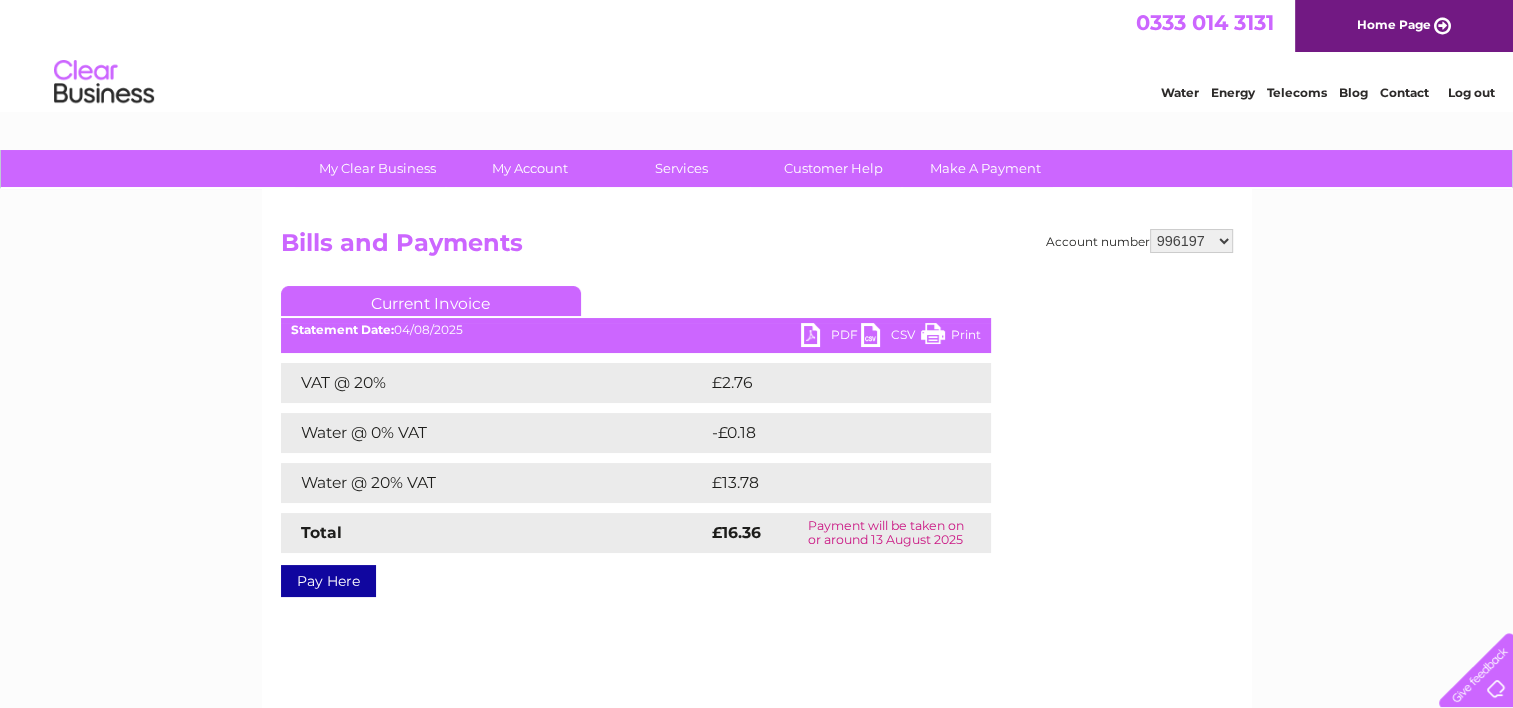 scroll, scrollTop: 0, scrollLeft: 0, axis: both 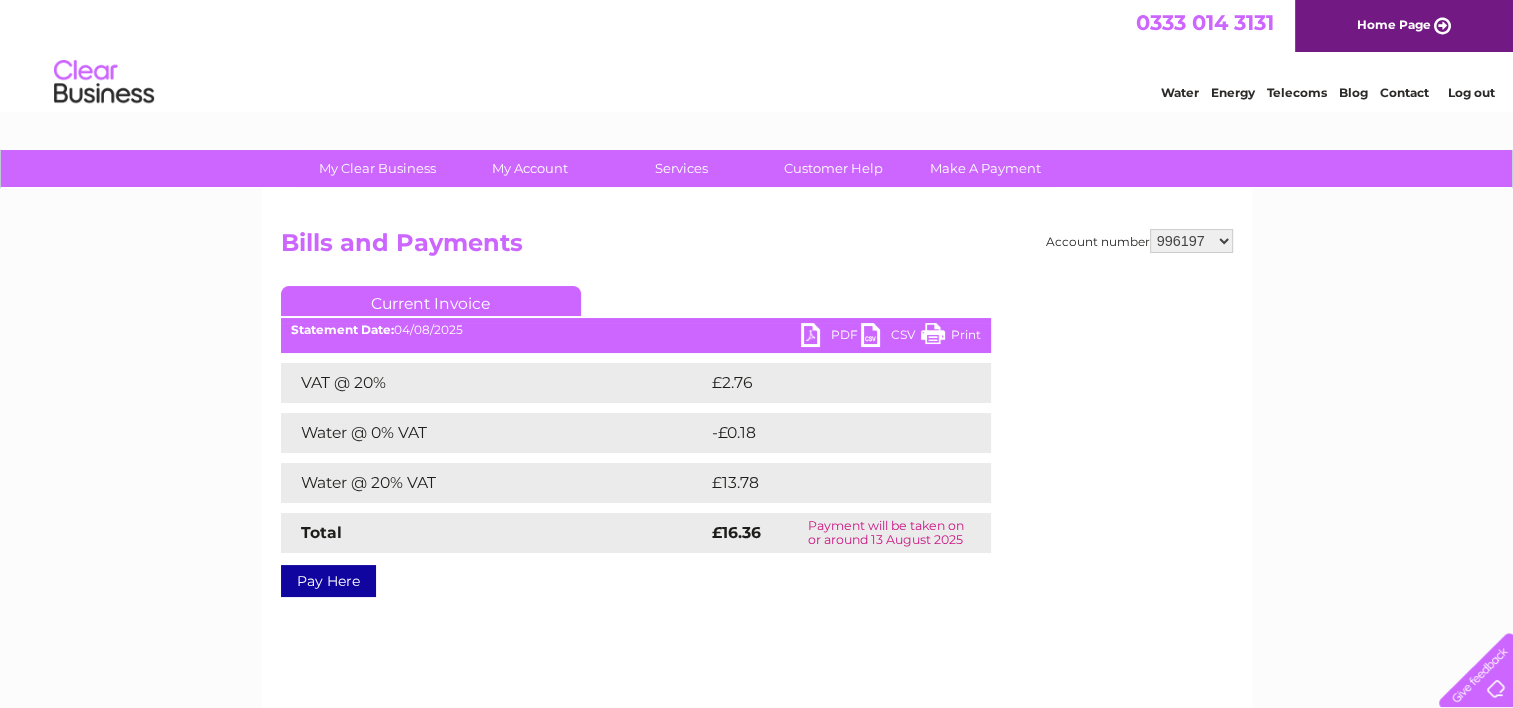 click on "Print" at bounding box center (951, 337) 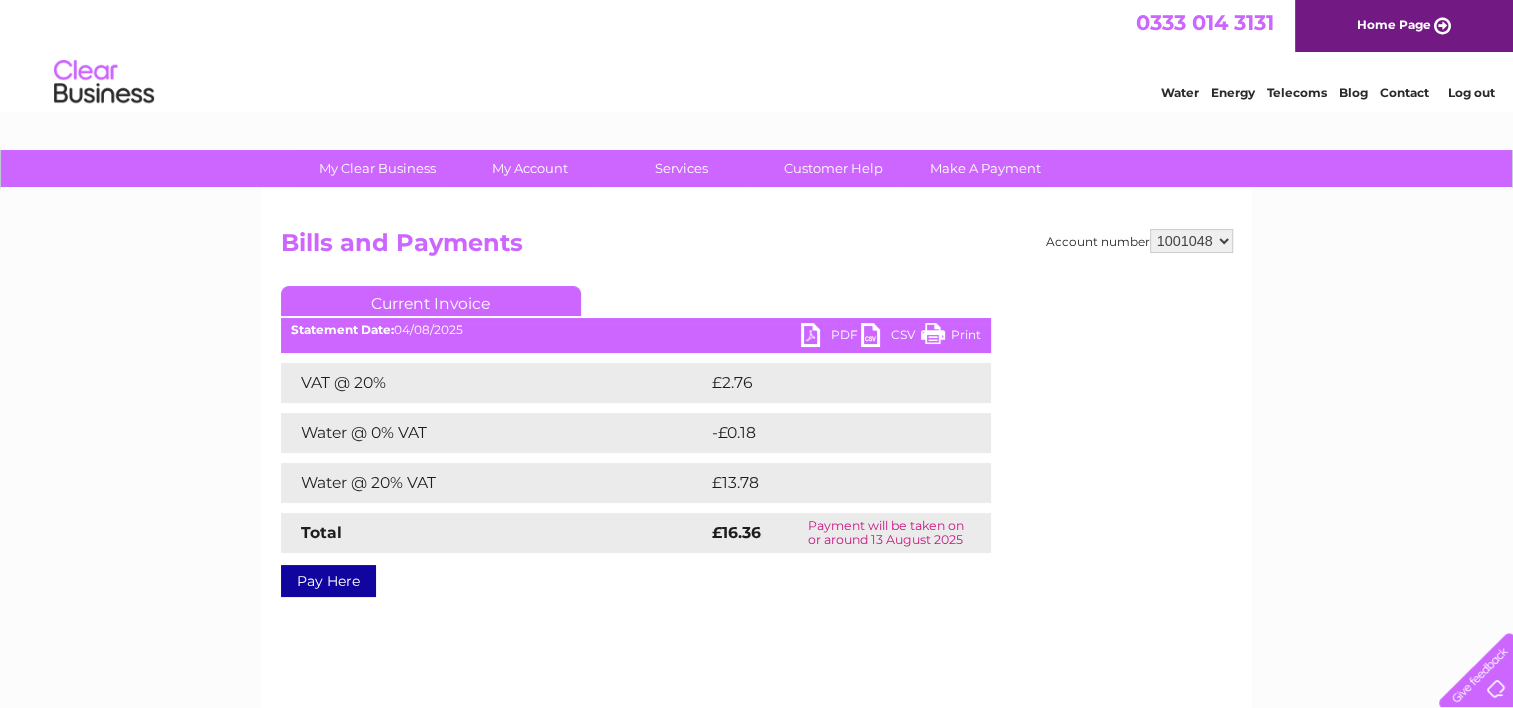 click on "996197
1001048
1094526" at bounding box center [1191, 241] 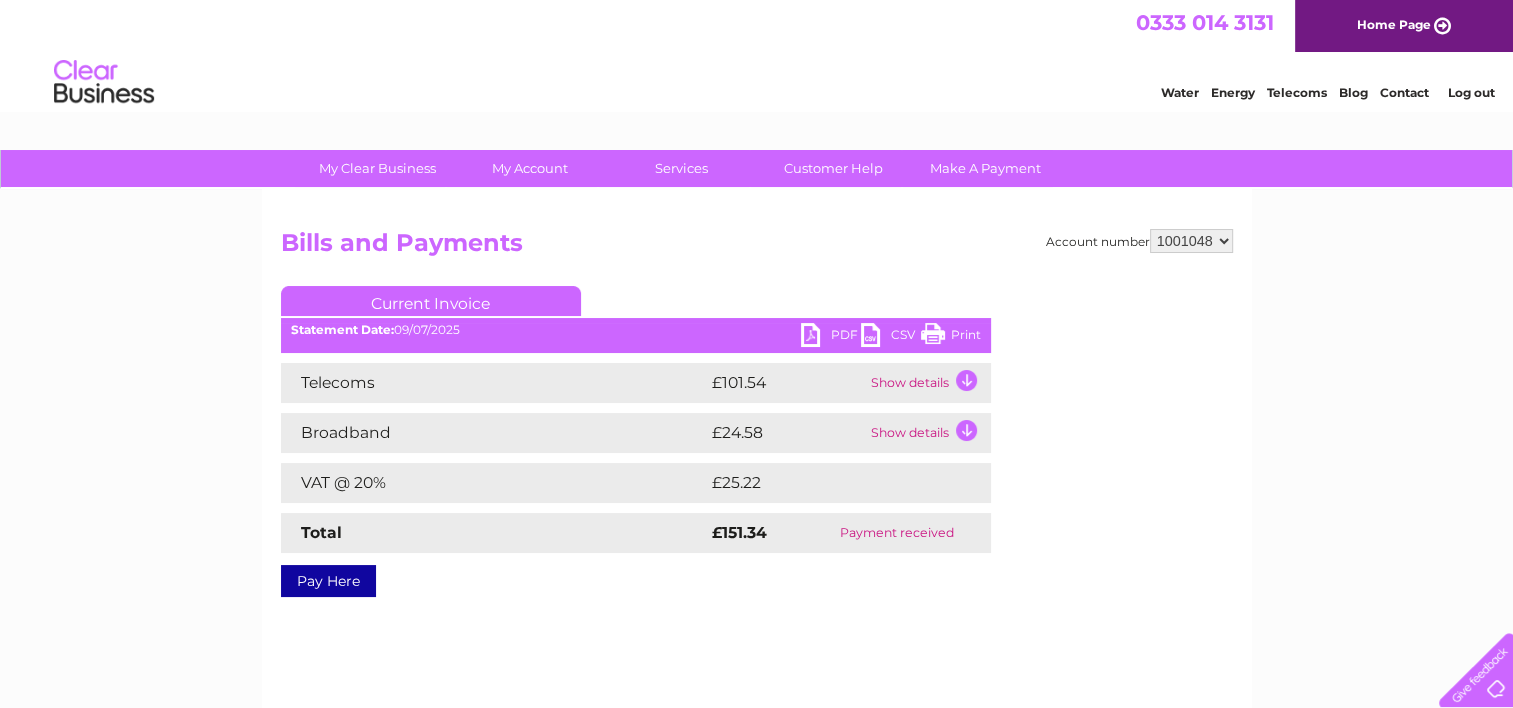 scroll, scrollTop: 0, scrollLeft: 0, axis: both 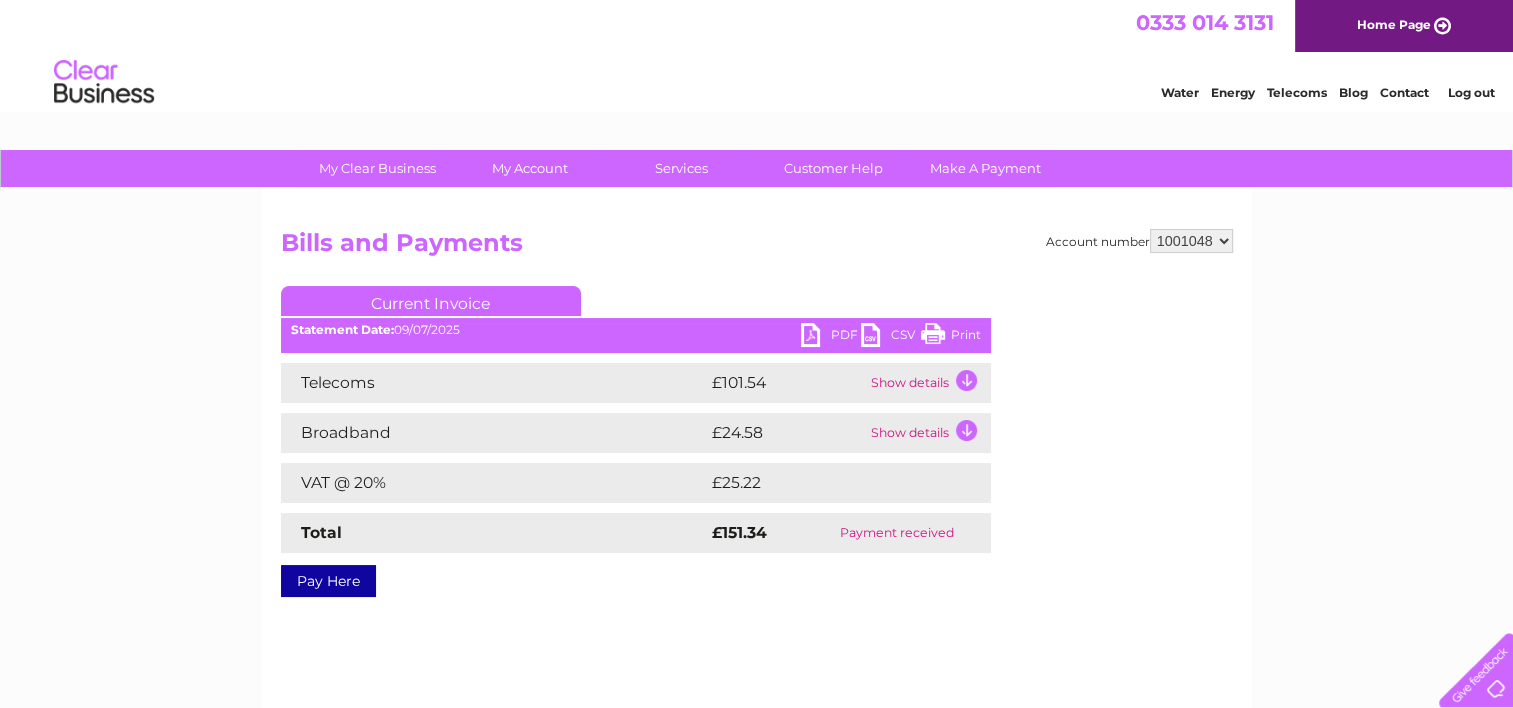 drag, startPoint x: 0, startPoint y: 0, endPoint x: 1208, endPoint y: 290, distance: 1242.322 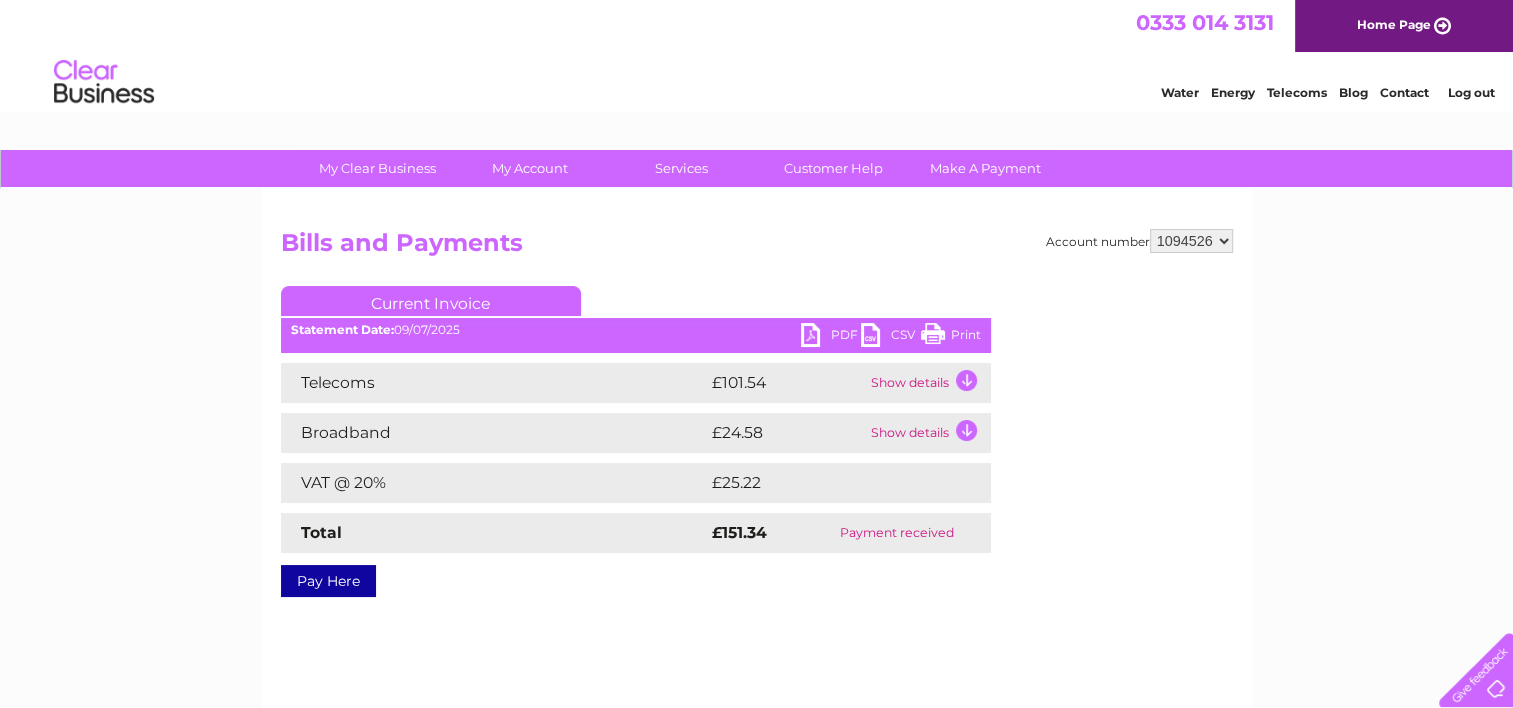 click on "996197
1001048
1094526" at bounding box center (1191, 241) 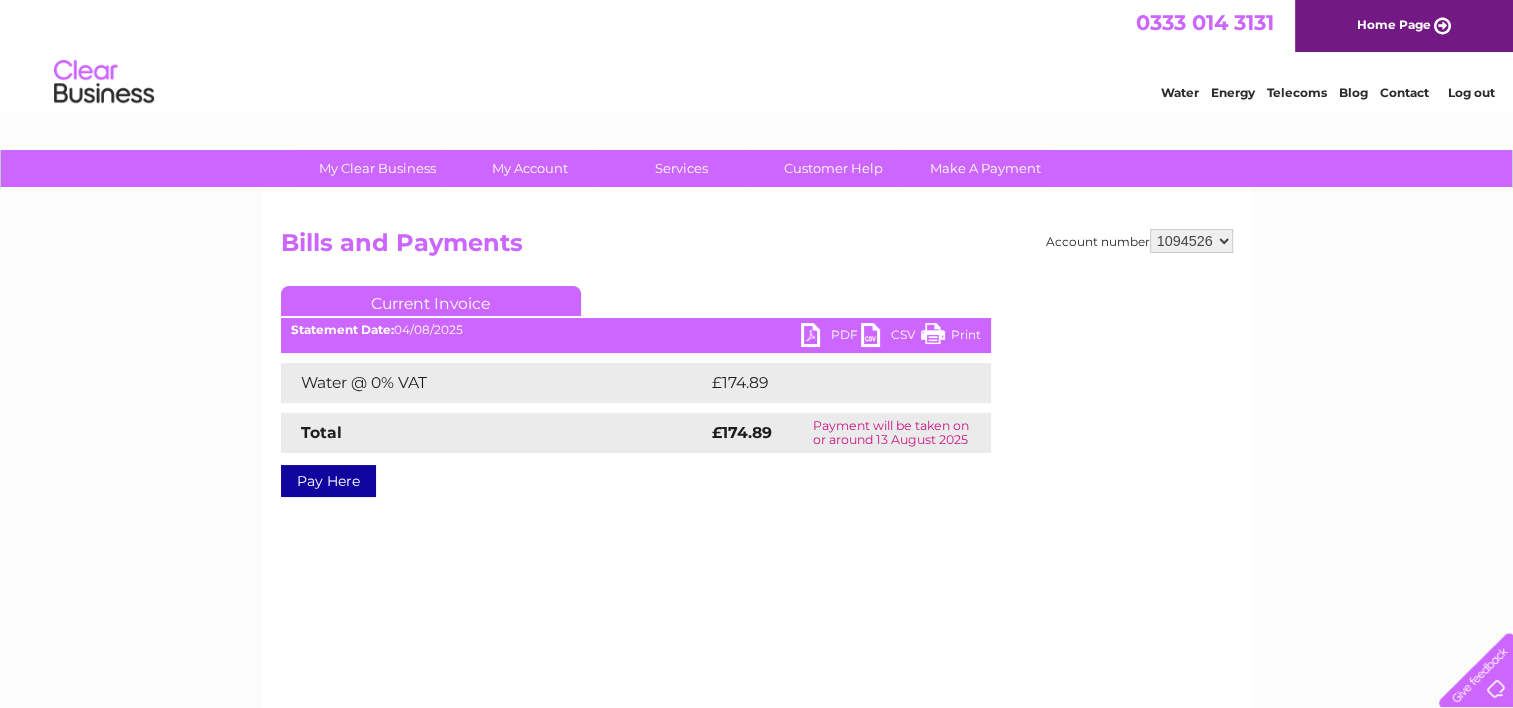 scroll, scrollTop: 0, scrollLeft: 0, axis: both 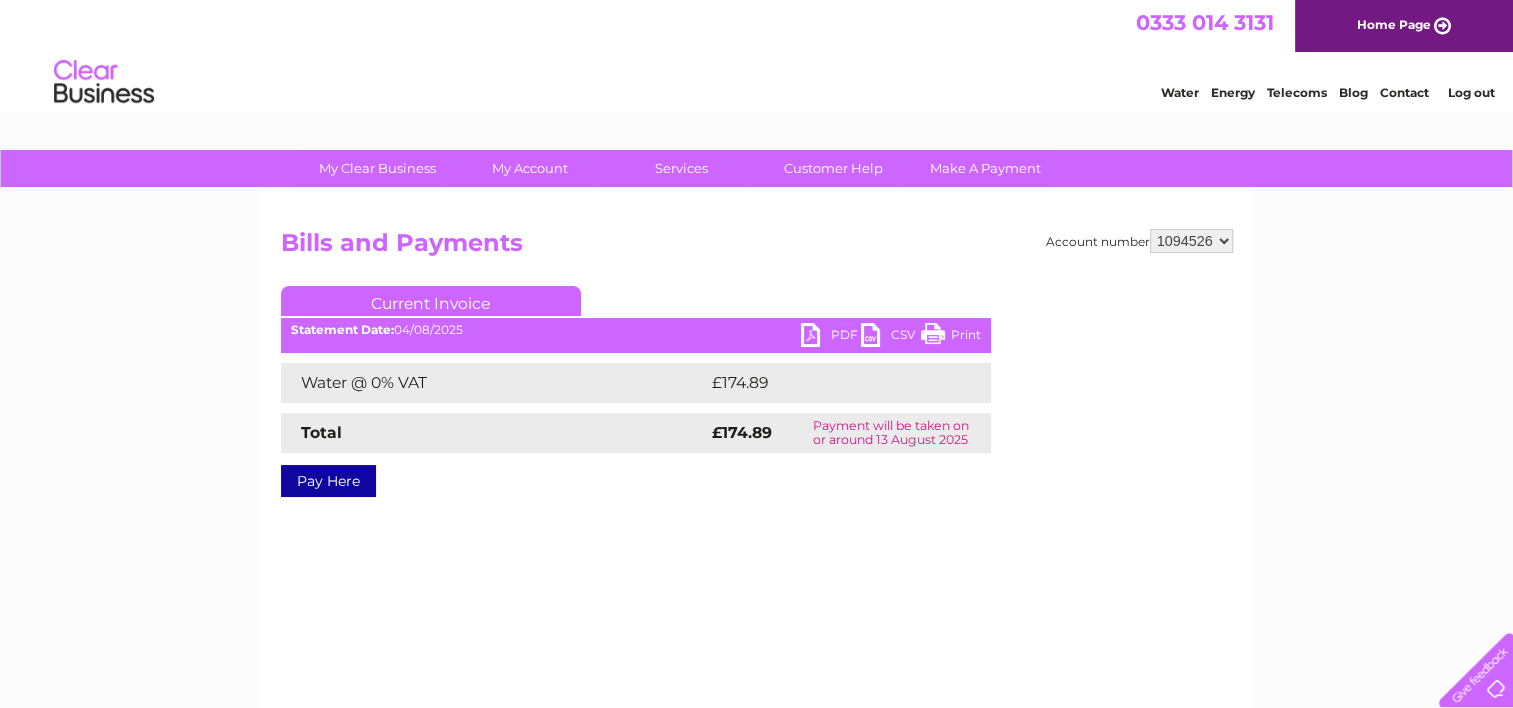 click at bounding box center [1154, 406] 